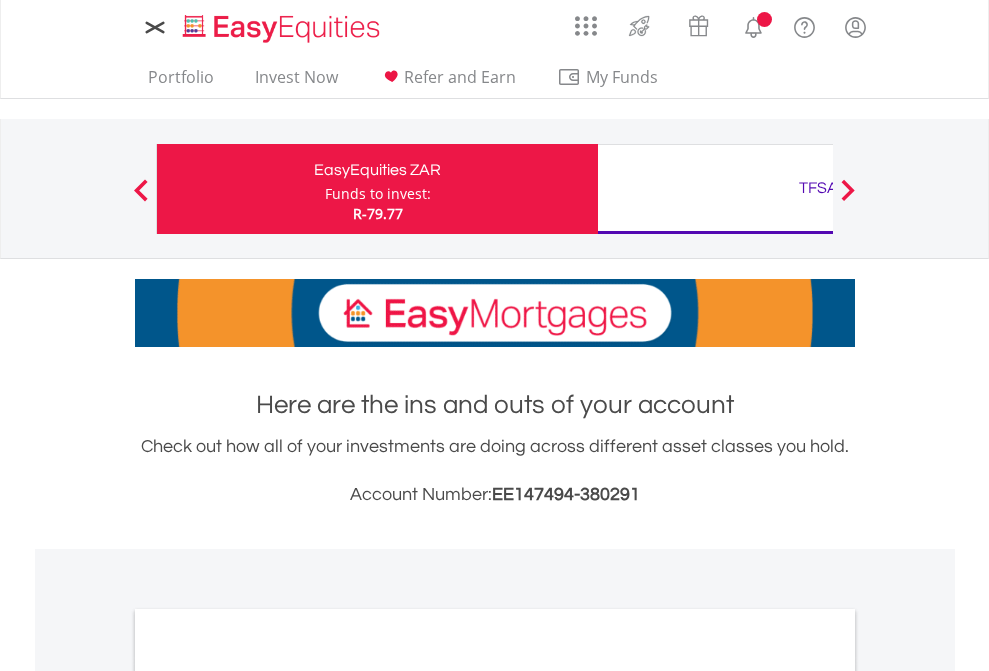 scroll, scrollTop: 0, scrollLeft: 0, axis: both 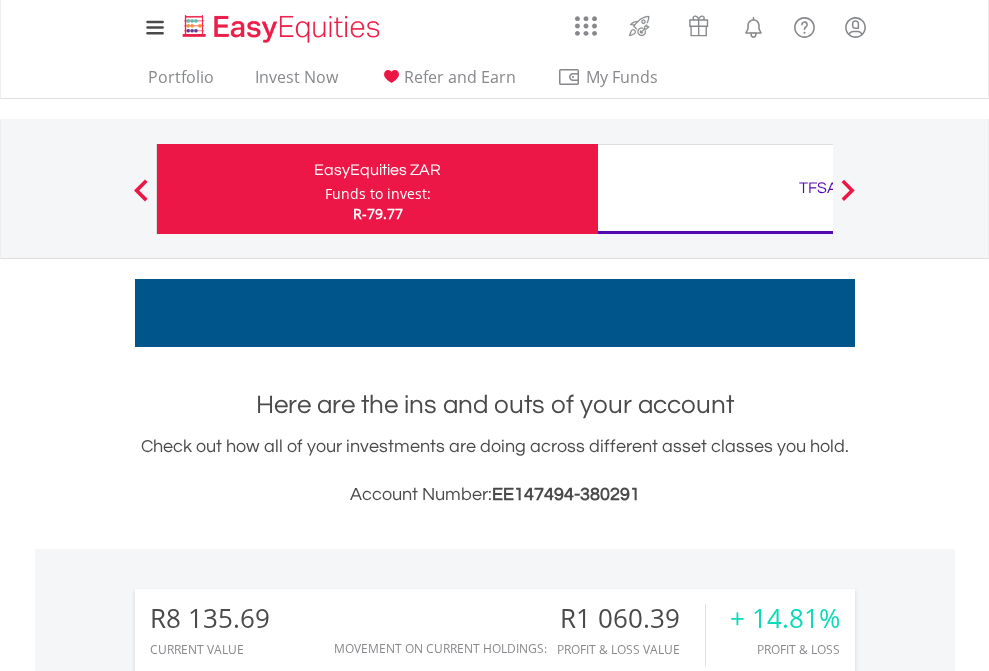 click on "Funds to invest:" at bounding box center [378, 194] 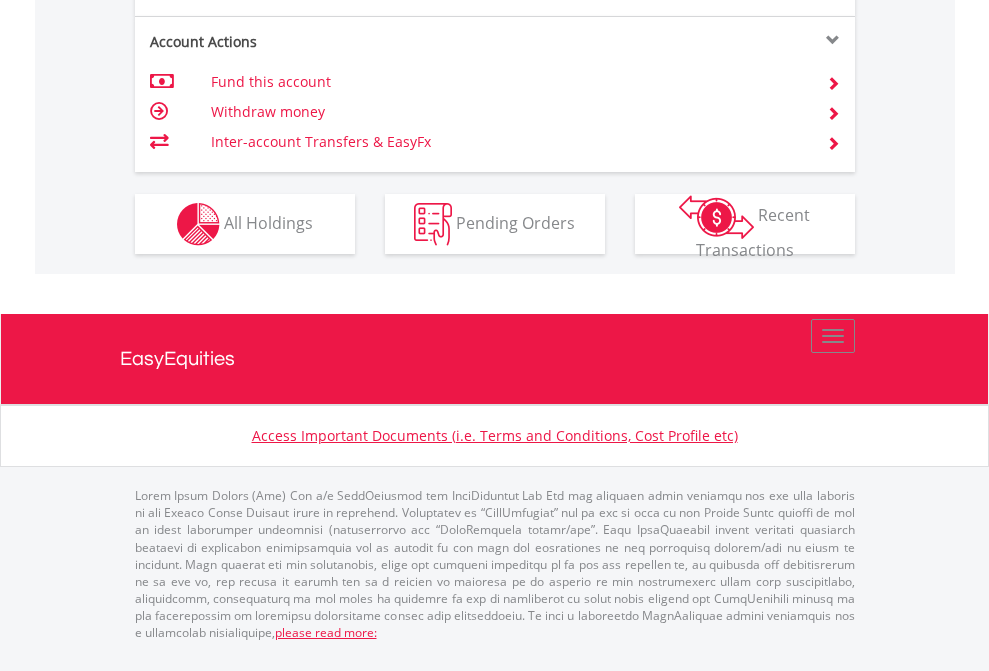 scroll, scrollTop: 1957, scrollLeft: 0, axis: vertical 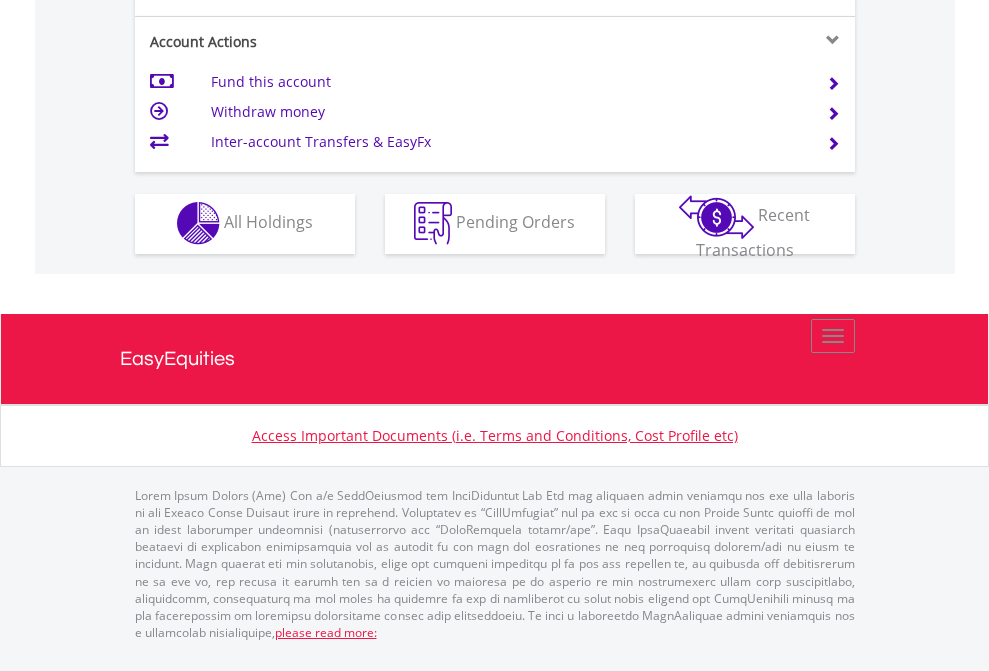 click on "Investment types" at bounding box center [706, -353] 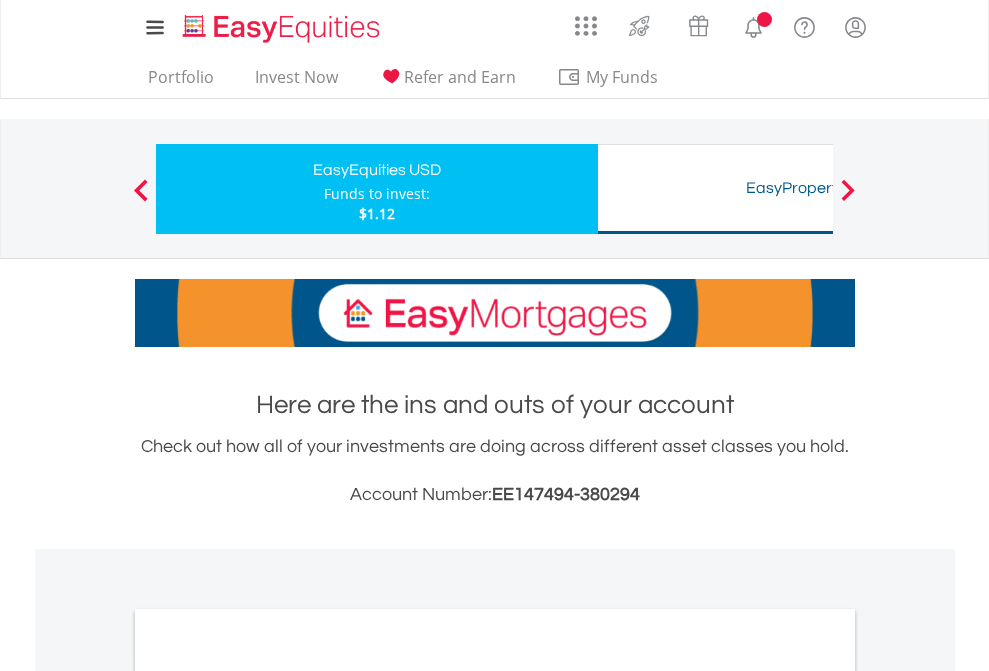 scroll, scrollTop: 0, scrollLeft: 0, axis: both 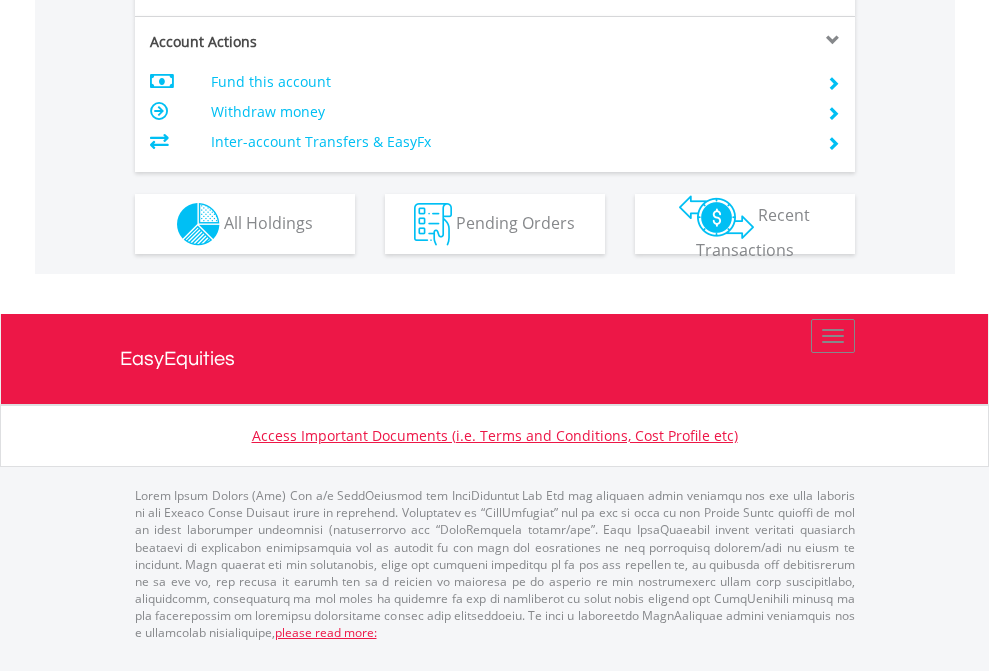 click on "Investment types" at bounding box center [706, -337] 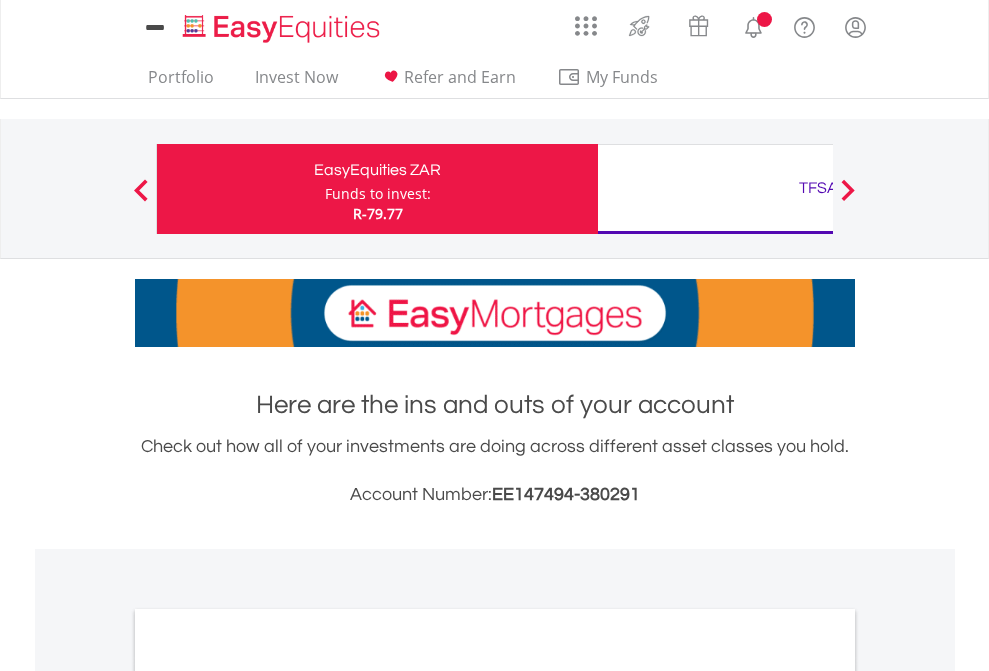 scroll, scrollTop: 1202, scrollLeft: 0, axis: vertical 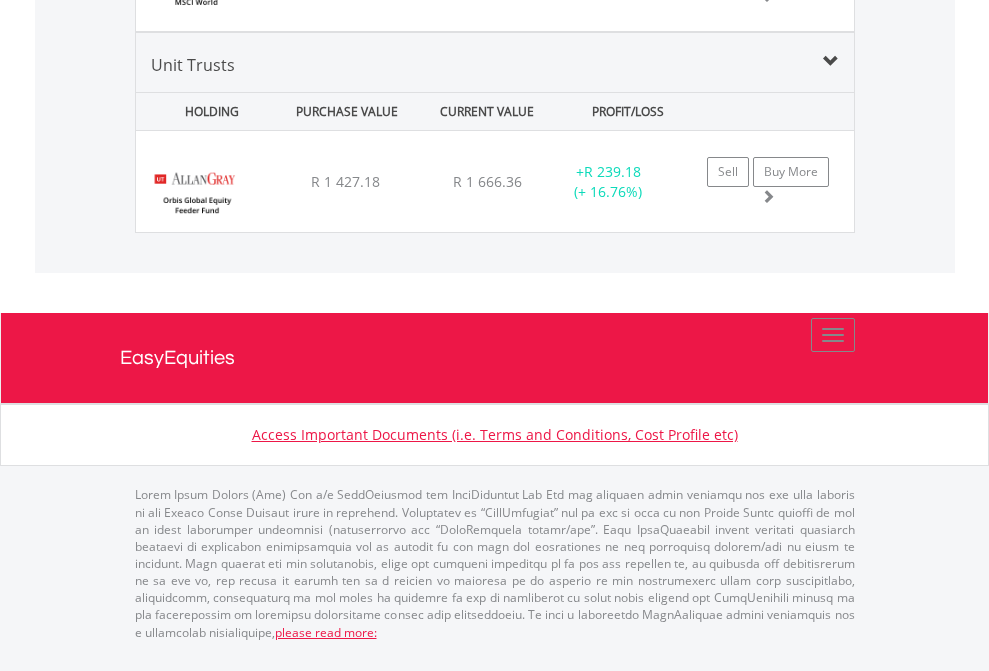 click on "TFSA" at bounding box center (818, -1928) 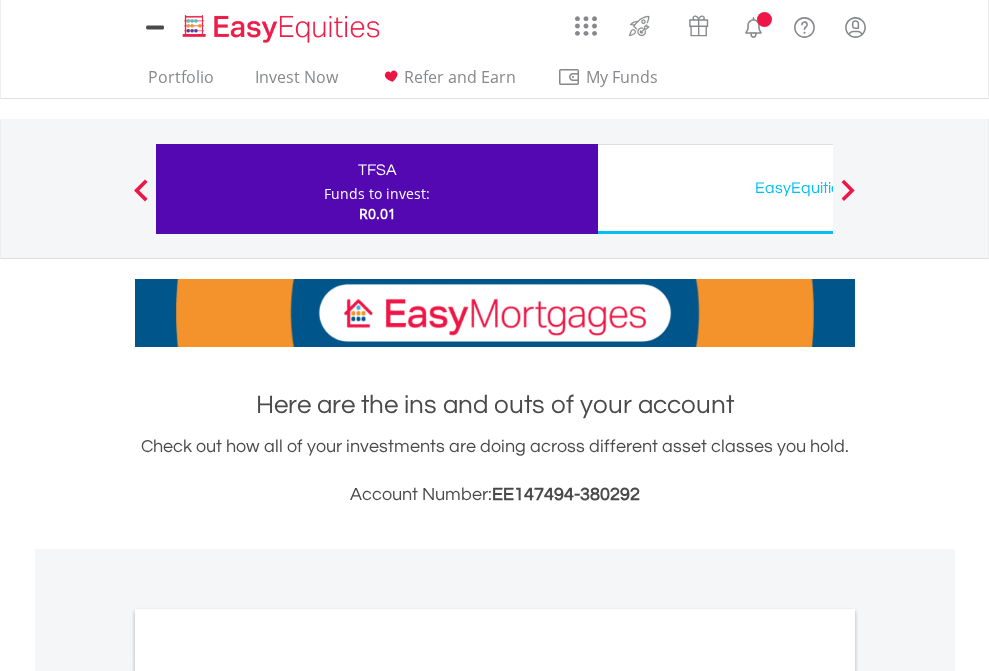 scroll, scrollTop: 0, scrollLeft: 0, axis: both 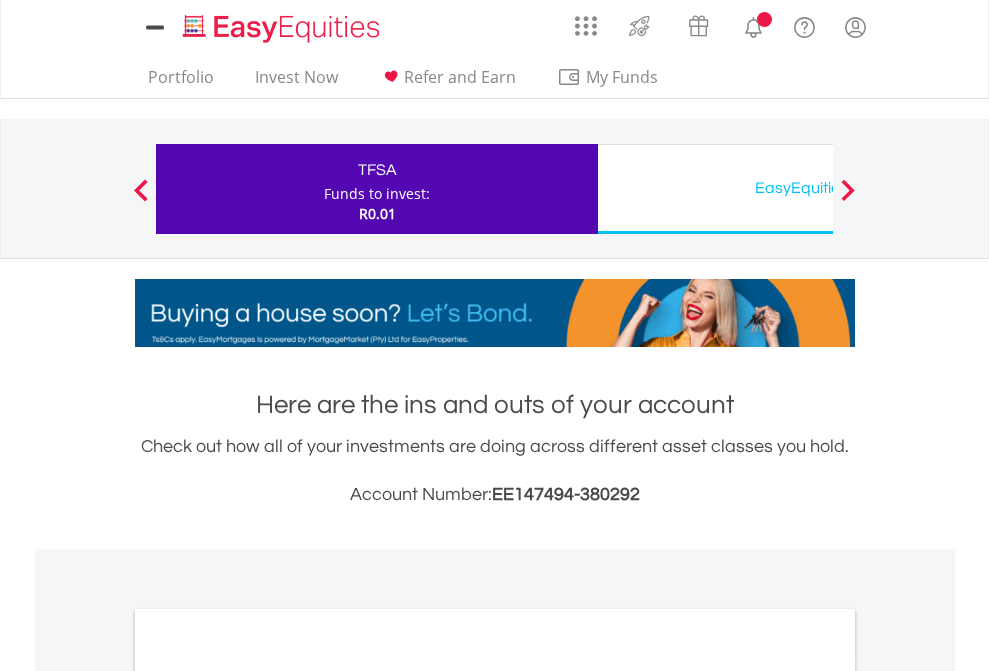 click on "All Holdings" at bounding box center [268, 1096] 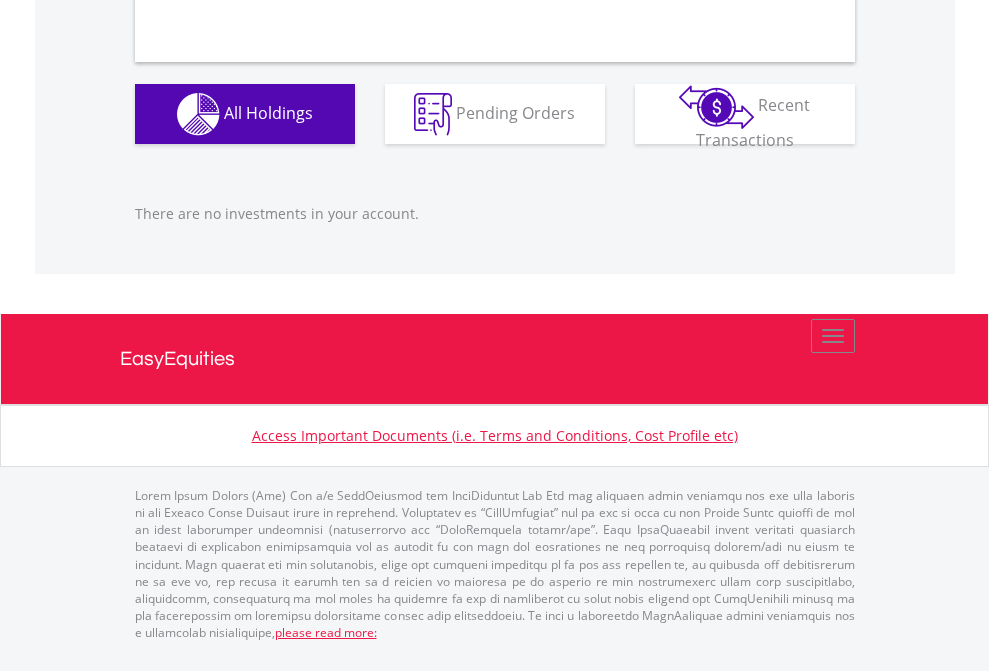 scroll, scrollTop: 1980, scrollLeft: 0, axis: vertical 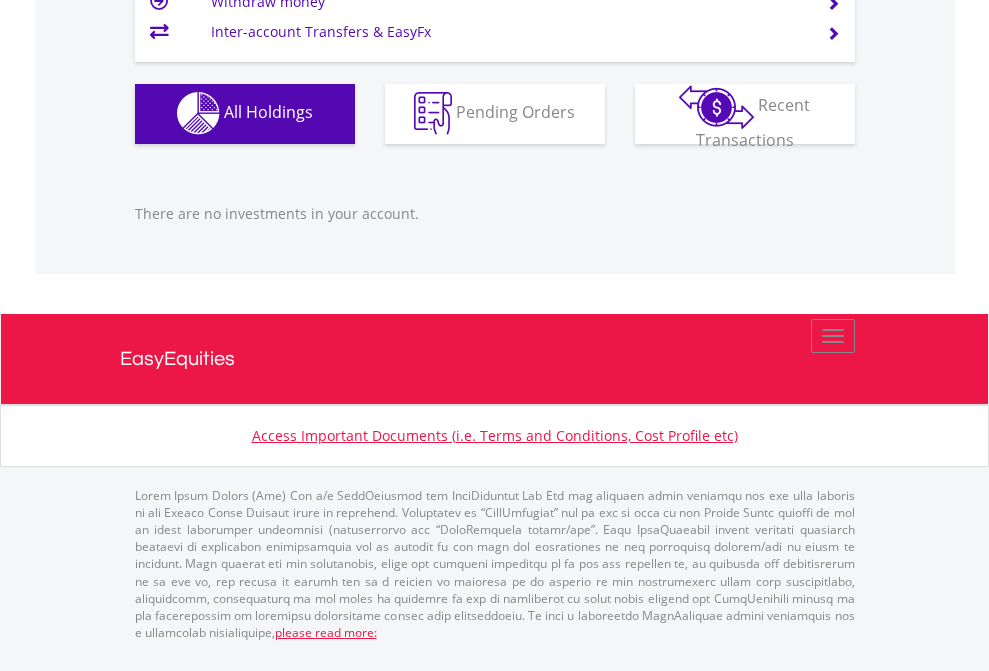 click on "EasyEquities USD" at bounding box center [818, -1142] 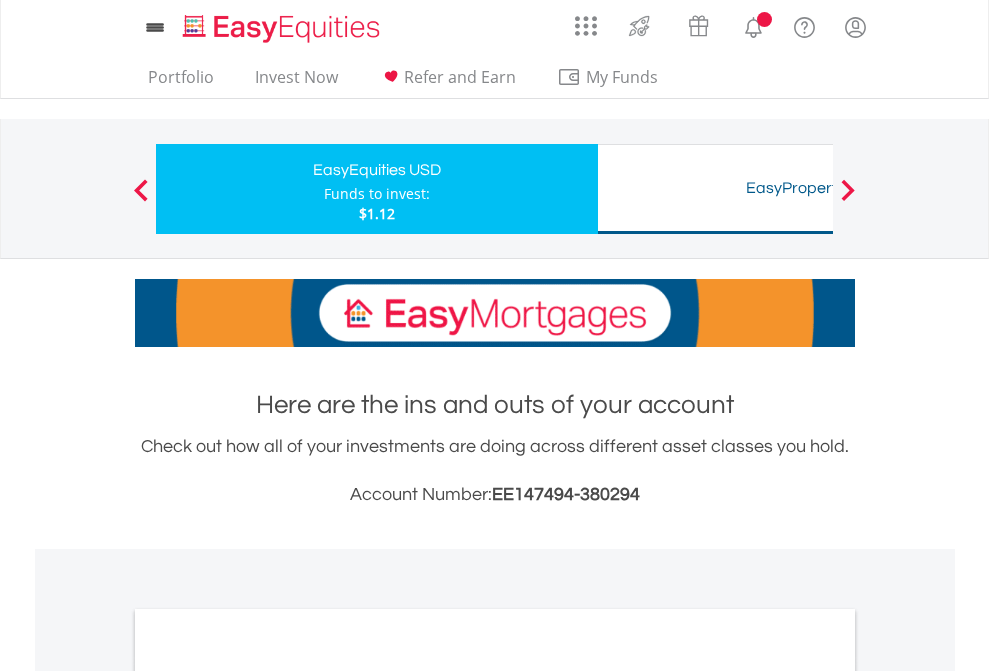 scroll, scrollTop: 1202, scrollLeft: 0, axis: vertical 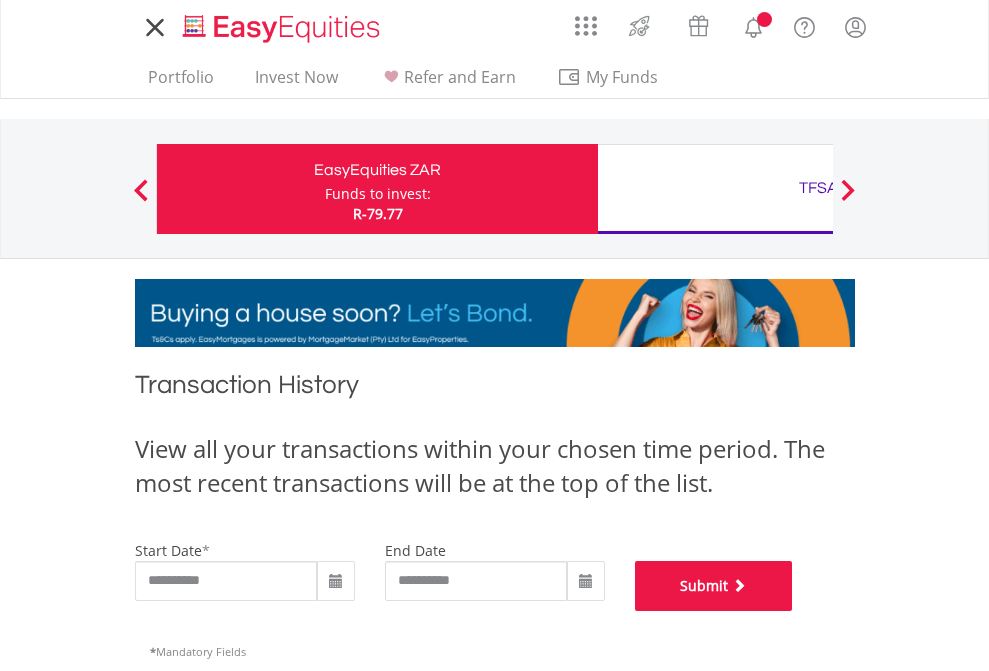 click on "Submit" at bounding box center [714, 586] 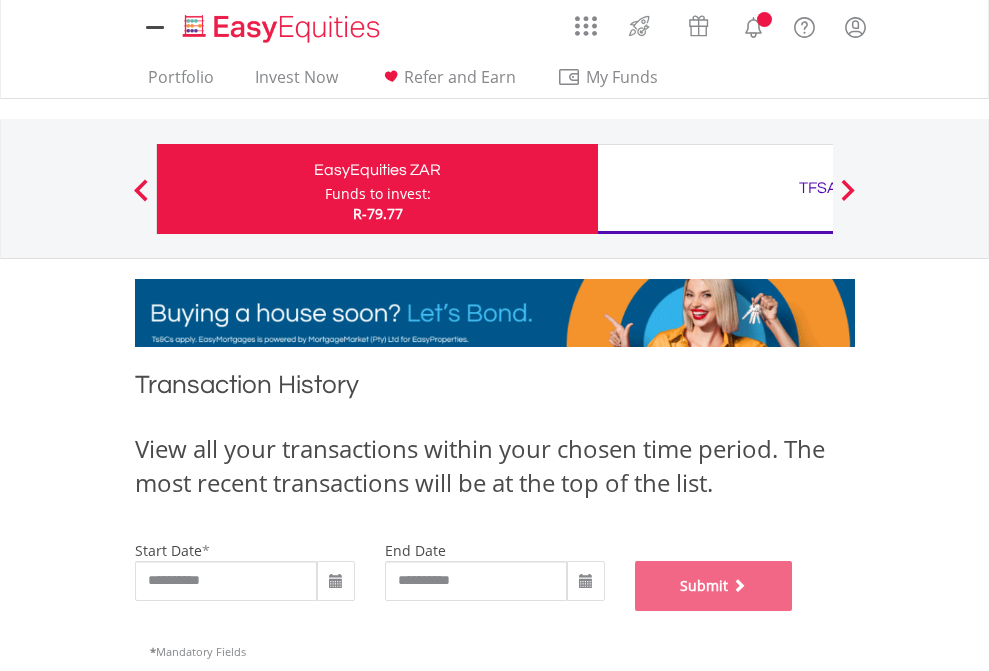 scroll, scrollTop: 811, scrollLeft: 0, axis: vertical 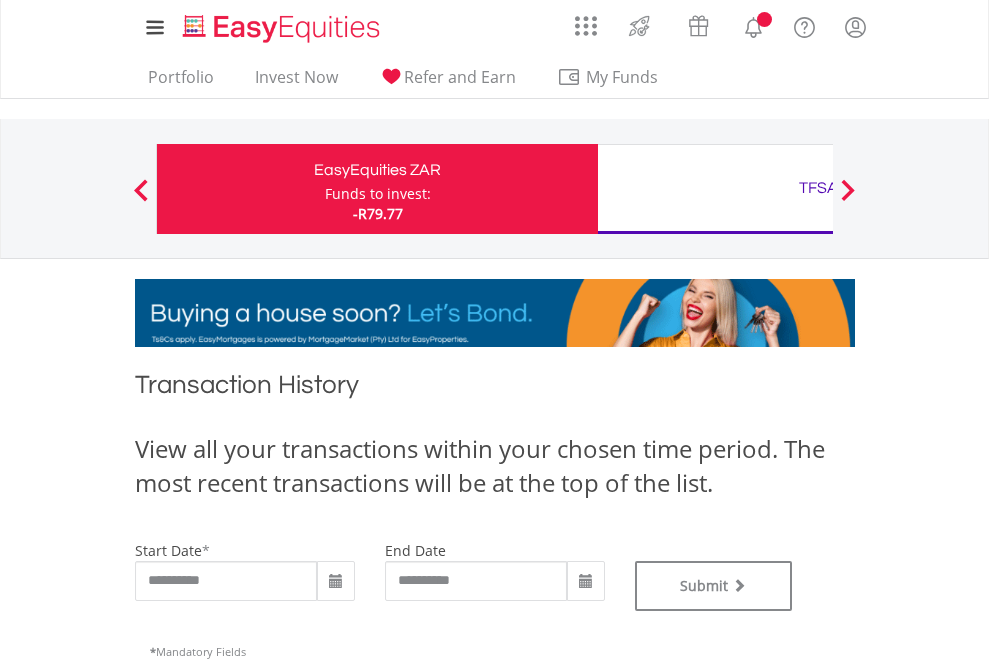 click on "TFSA" at bounding box center [818, 188] 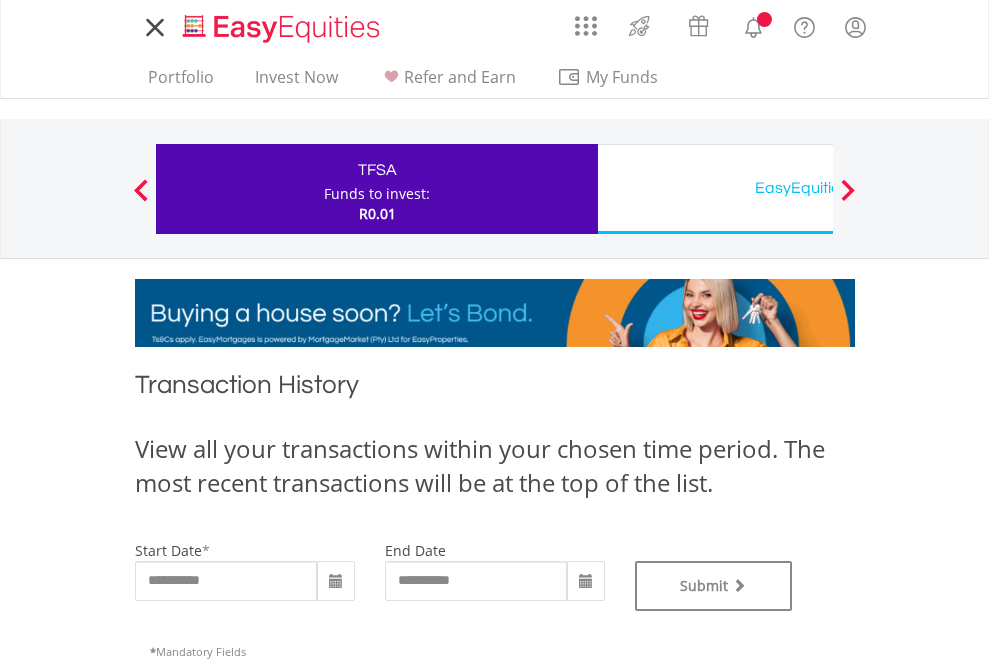 scroll, scrollTop: 0, scrollLeft: 0, axis: both 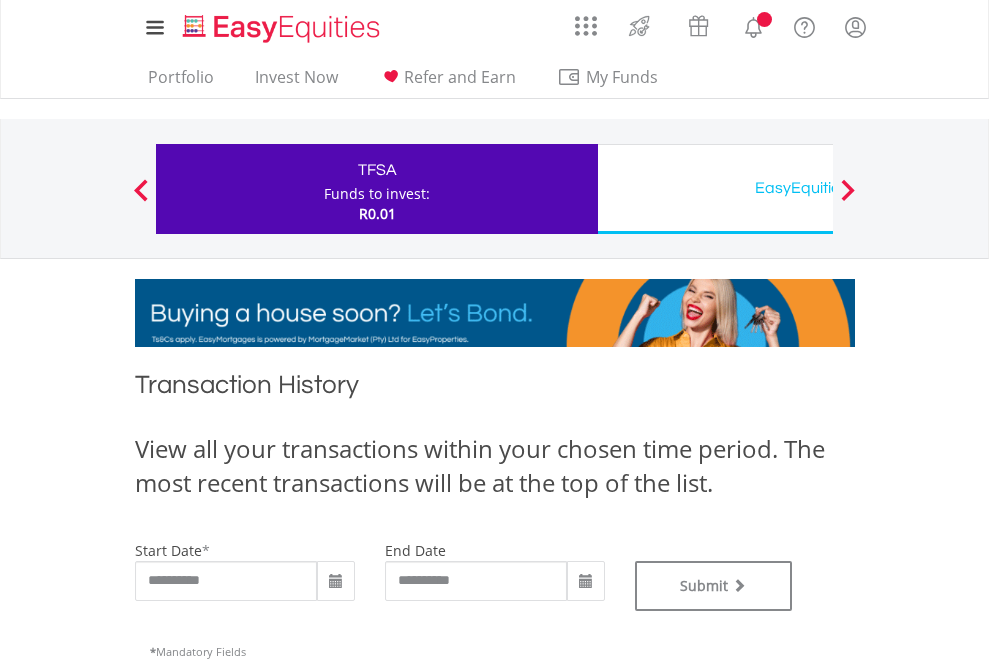 type on "**********" 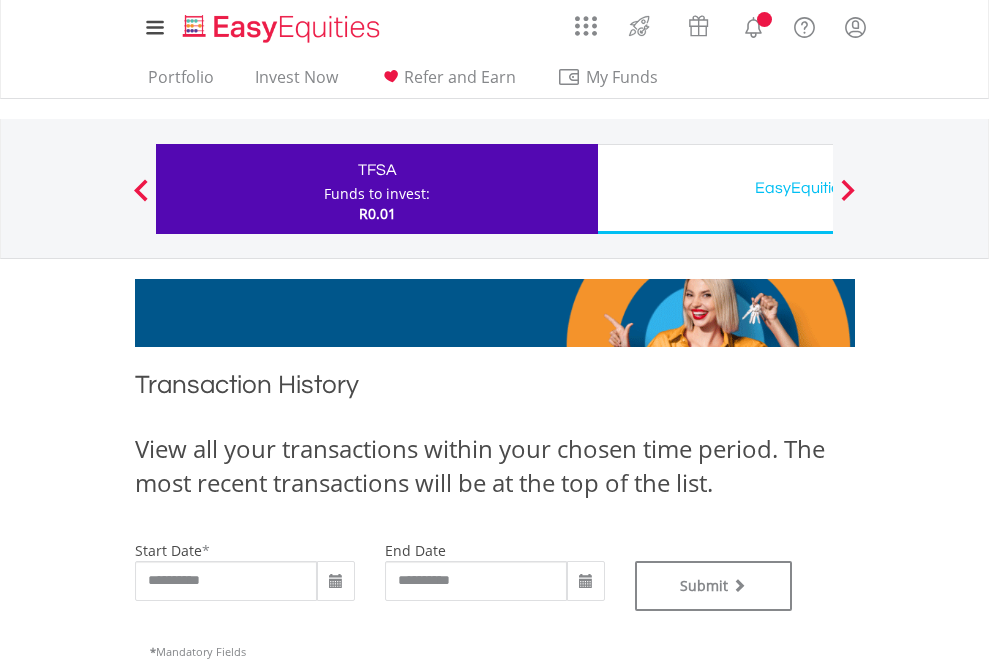 type on "**********" 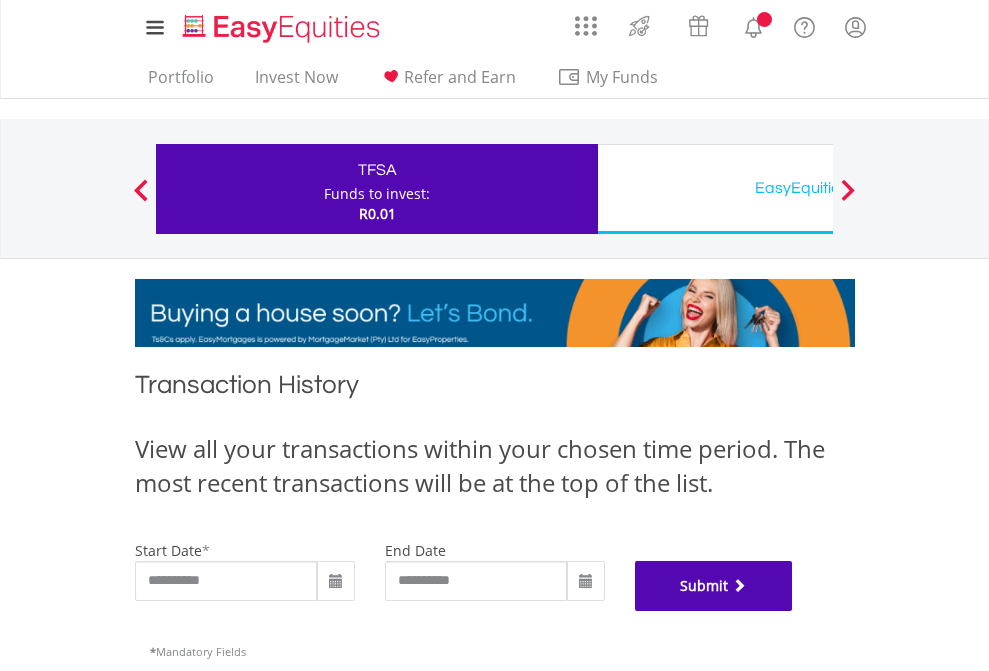 click on "Submit" at bounding box center (714, 586) 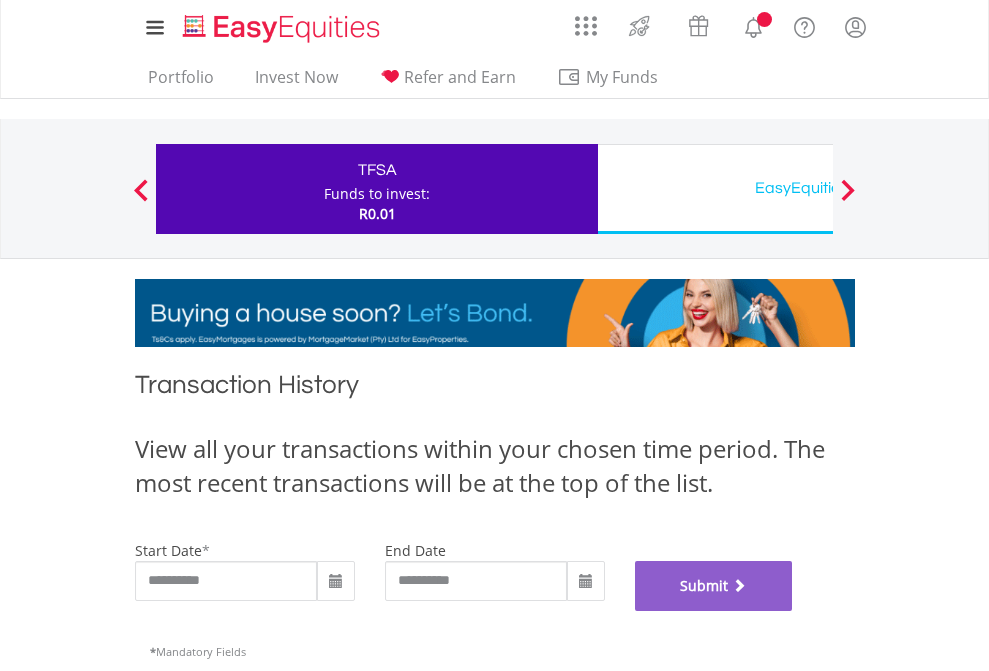 scroll, scrollTop: 811, scrollLeft: 0, axis: vertical 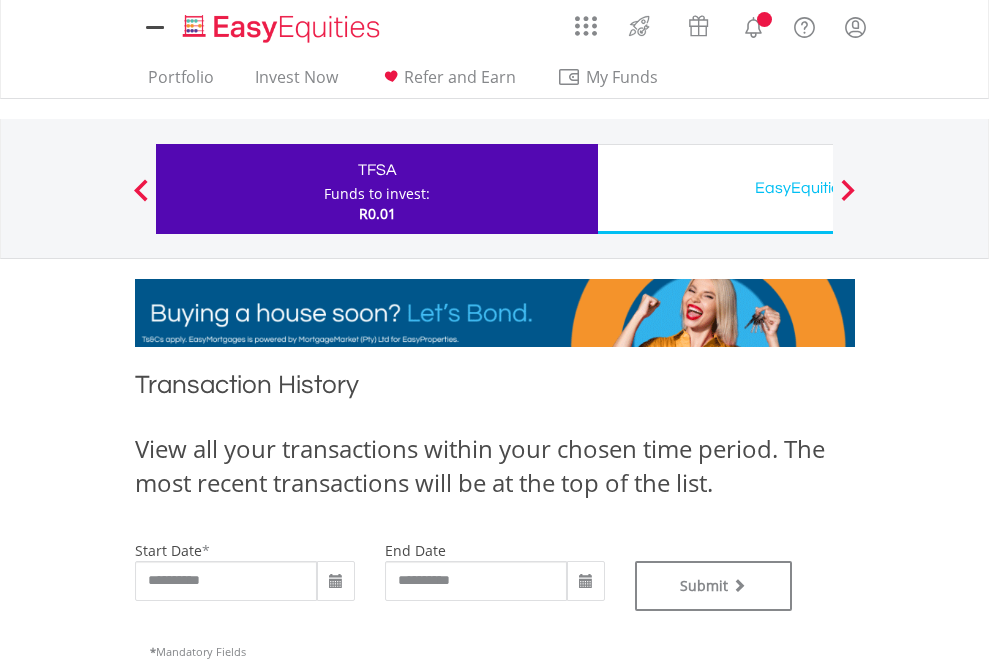 click on "EasyEquities USD" at bounding box center (818, 188) 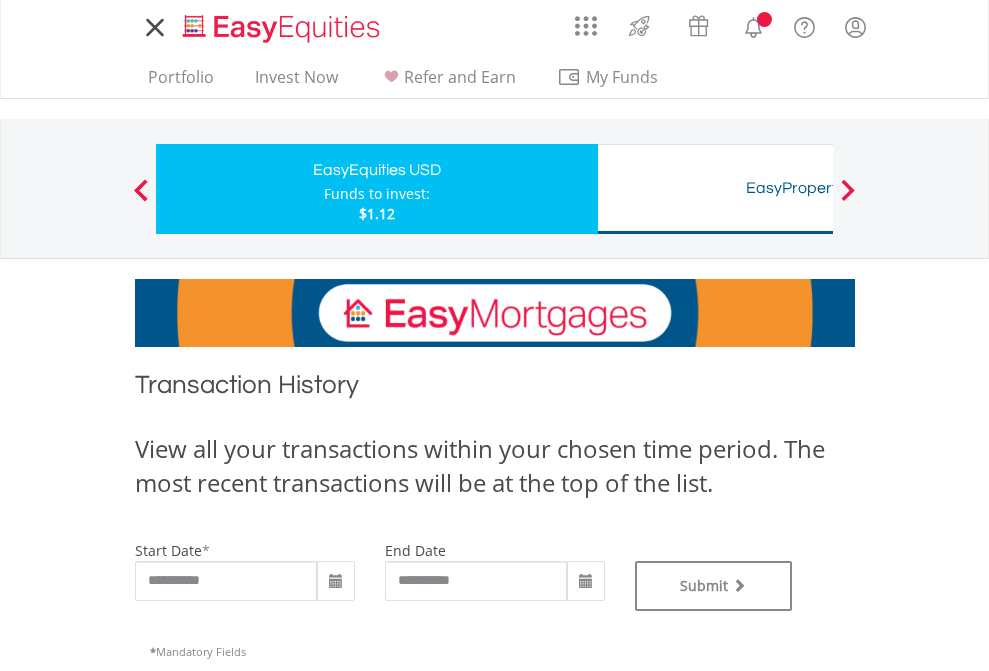 scroll, scrollTop: 0, scrollLeft: 0, axis: both 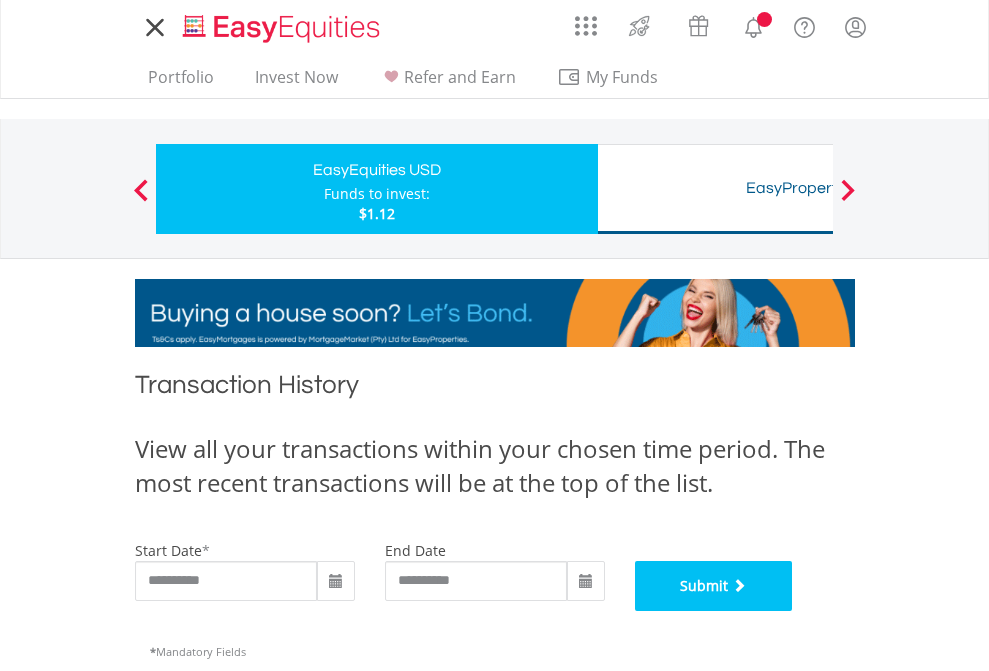 click on "Submit" at bounding box center [714, 586] 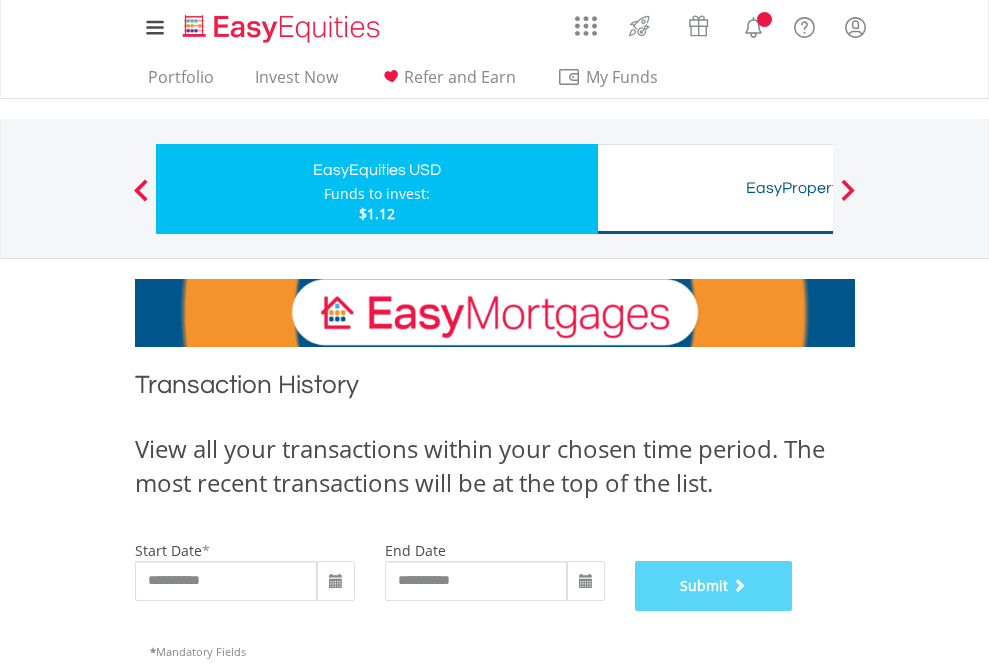 scroll, scrollTop: 811, scrollLeft: 0, axis: vertical 